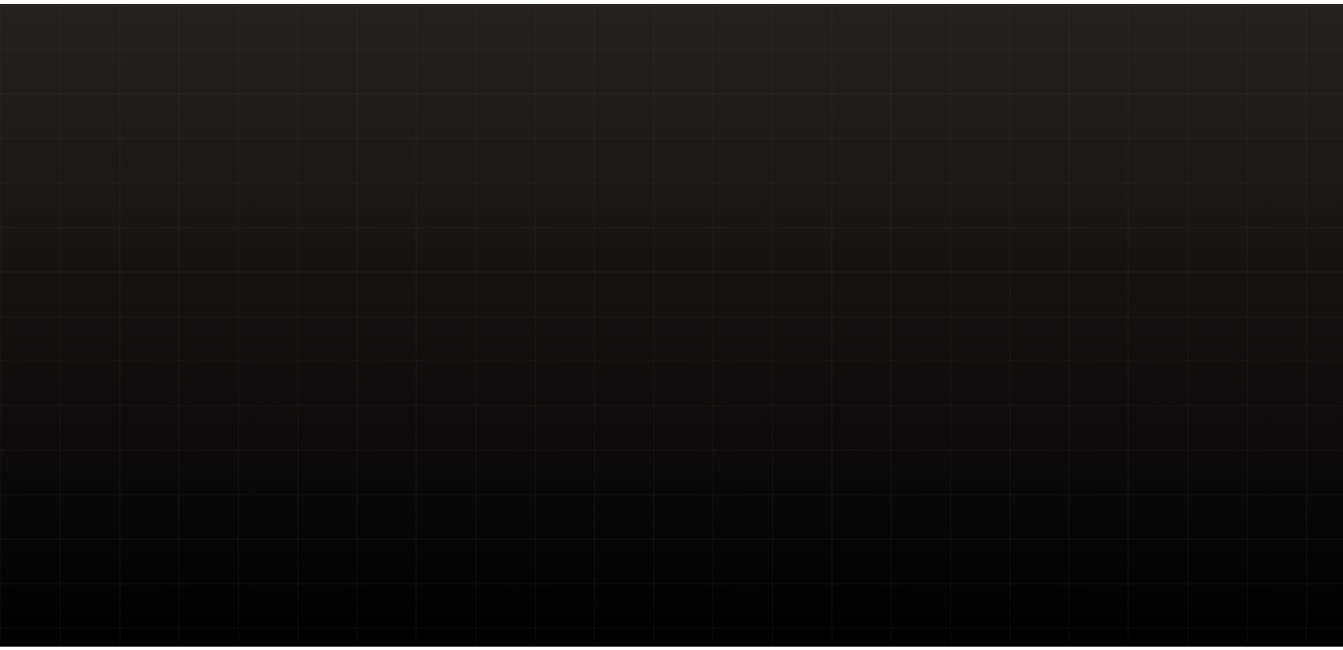 scroll, scrollTop: 0, scrollLeft: 0, axis: both 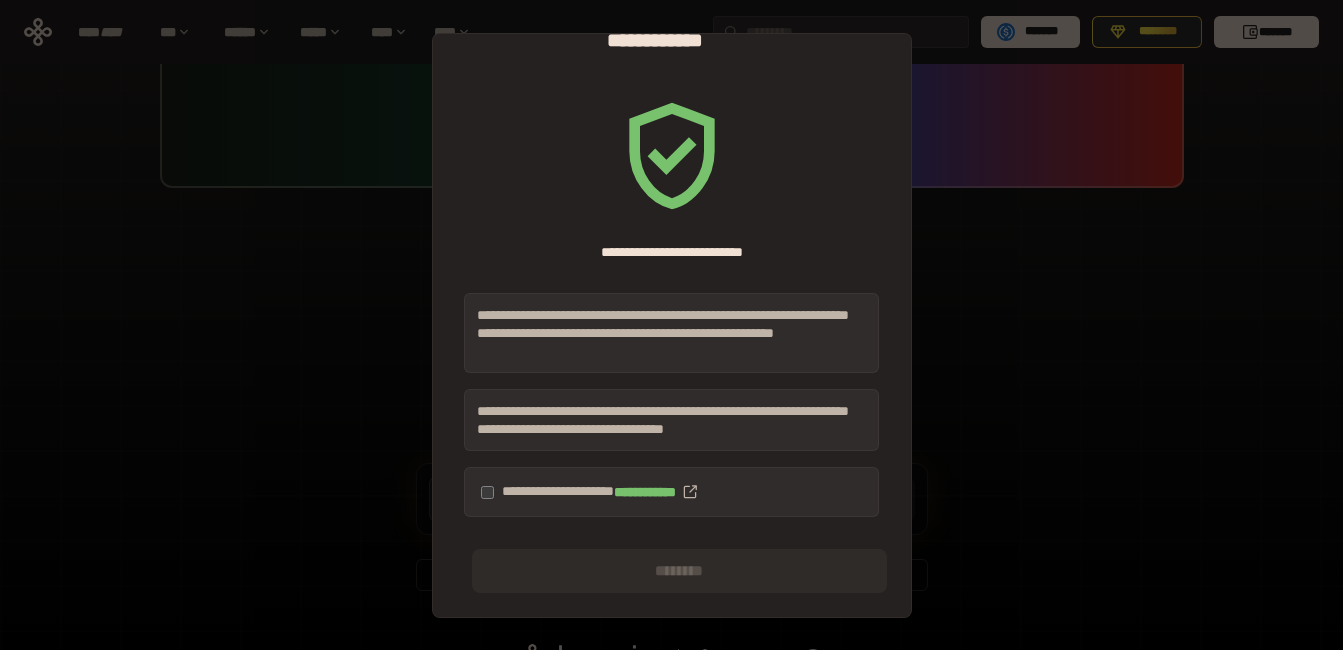 click on "**********" at bounding box center (671, 492) 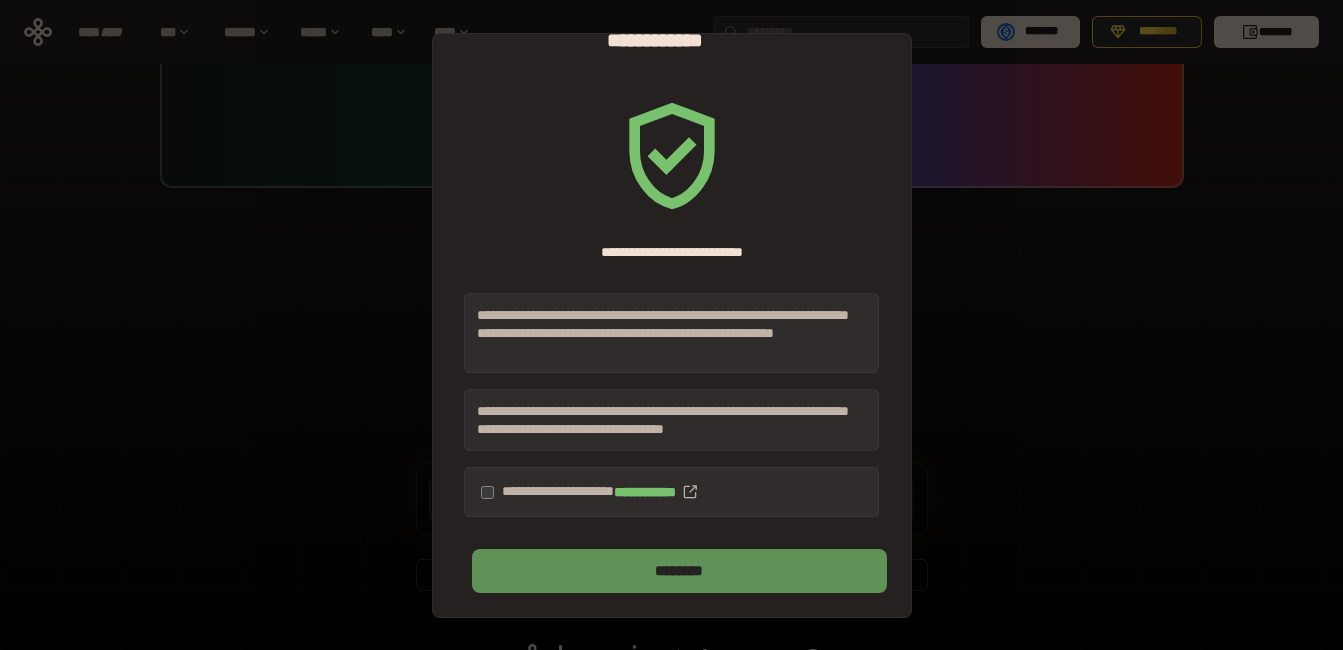 click on "********" at bounding box center (679, 571) 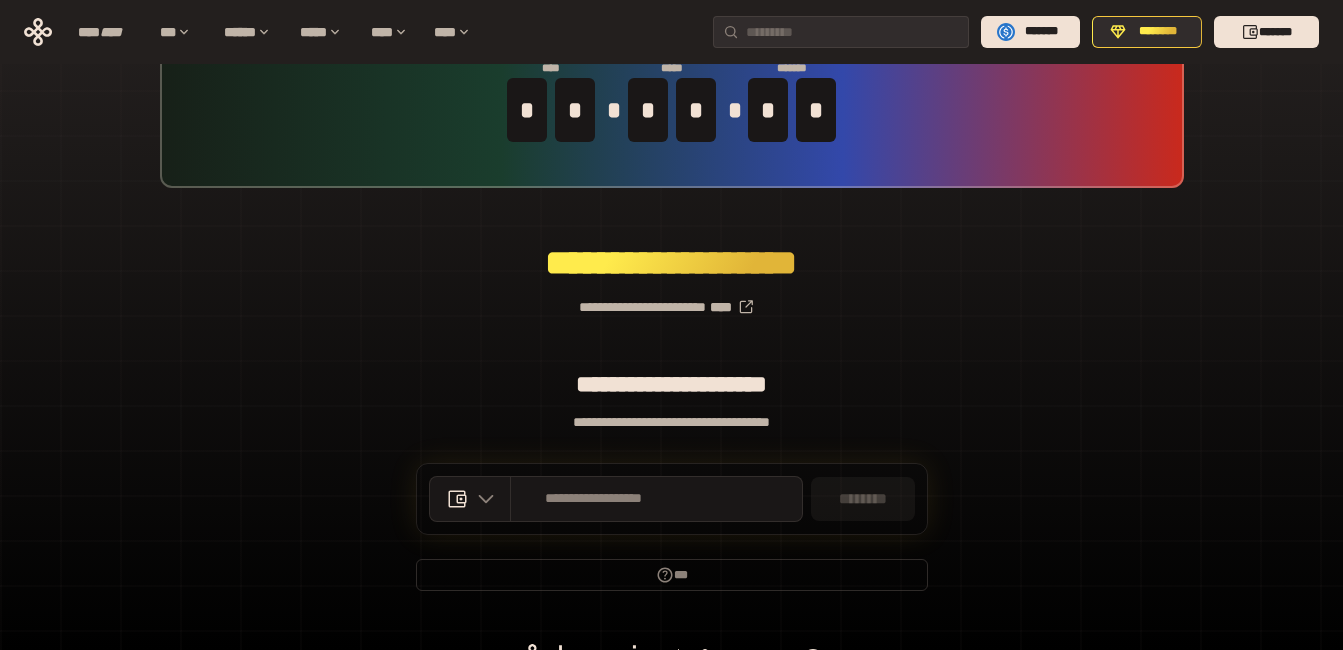 scroll, scrollTop: 0, scrollLeft: 0, axis: both 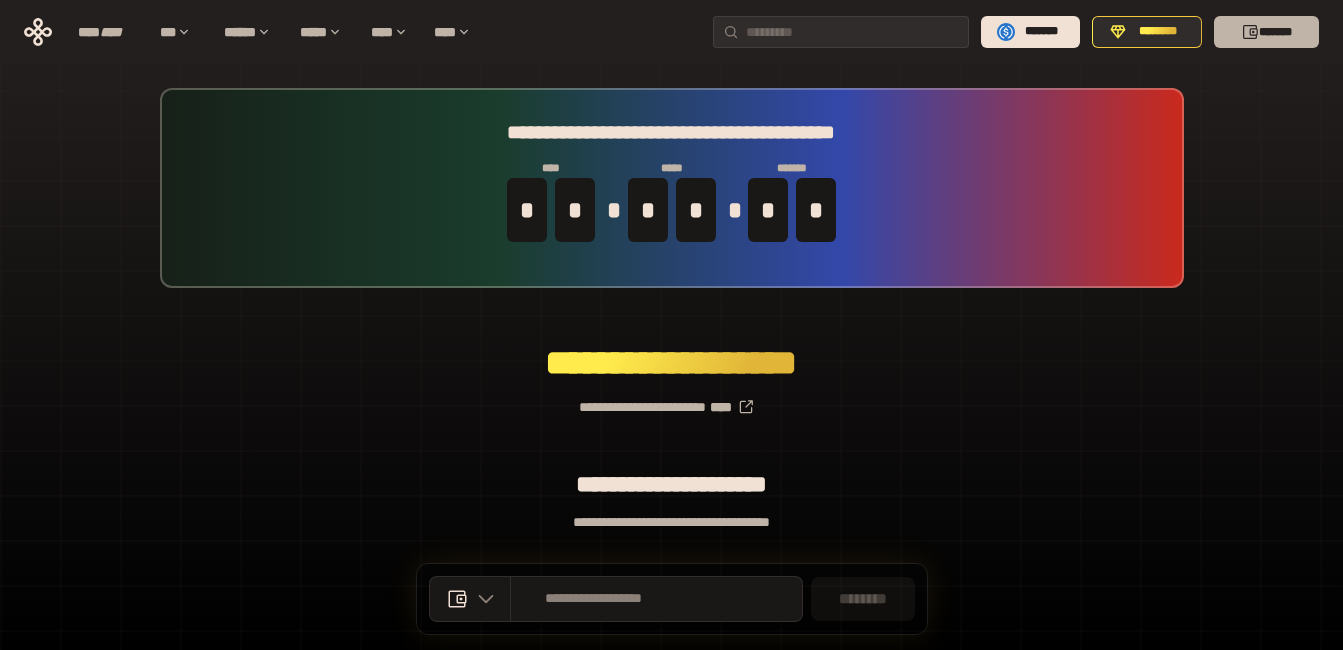 click on "*******" at bounding box center (1266, 32) 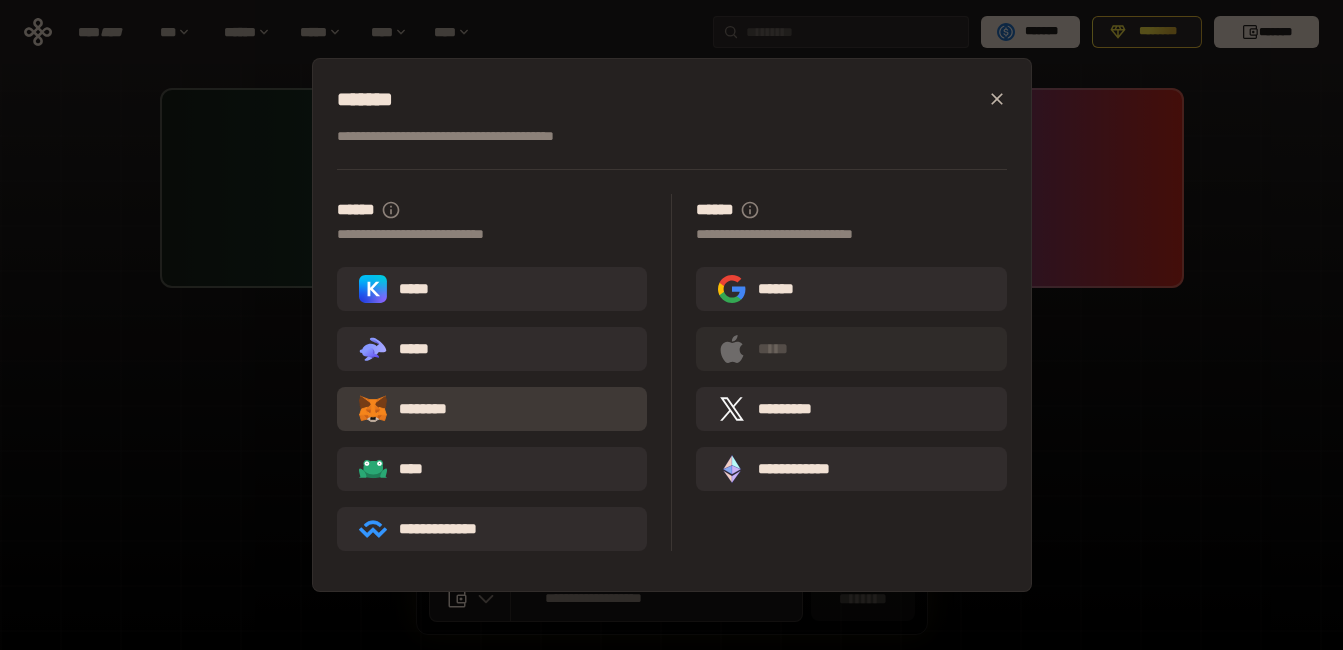 scroll, scrollTop: 133, scrollLeft: 0, axis: vertical 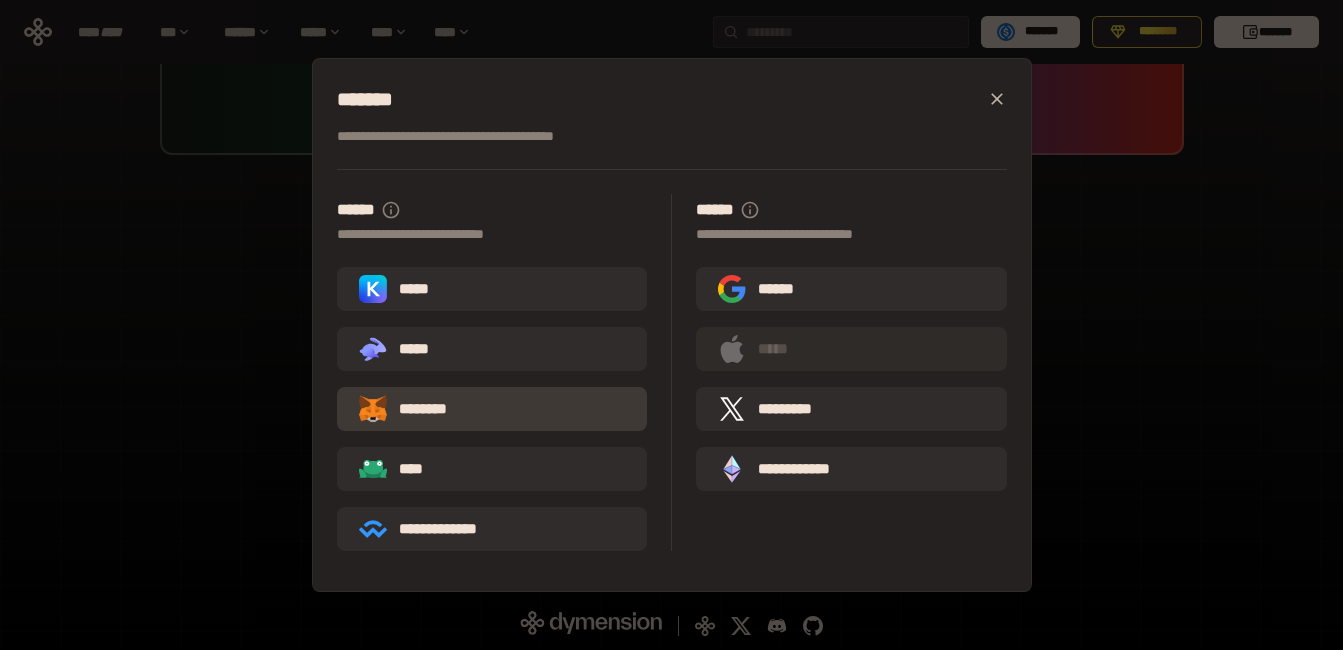 click on "********" at bounding box center (492, 409) 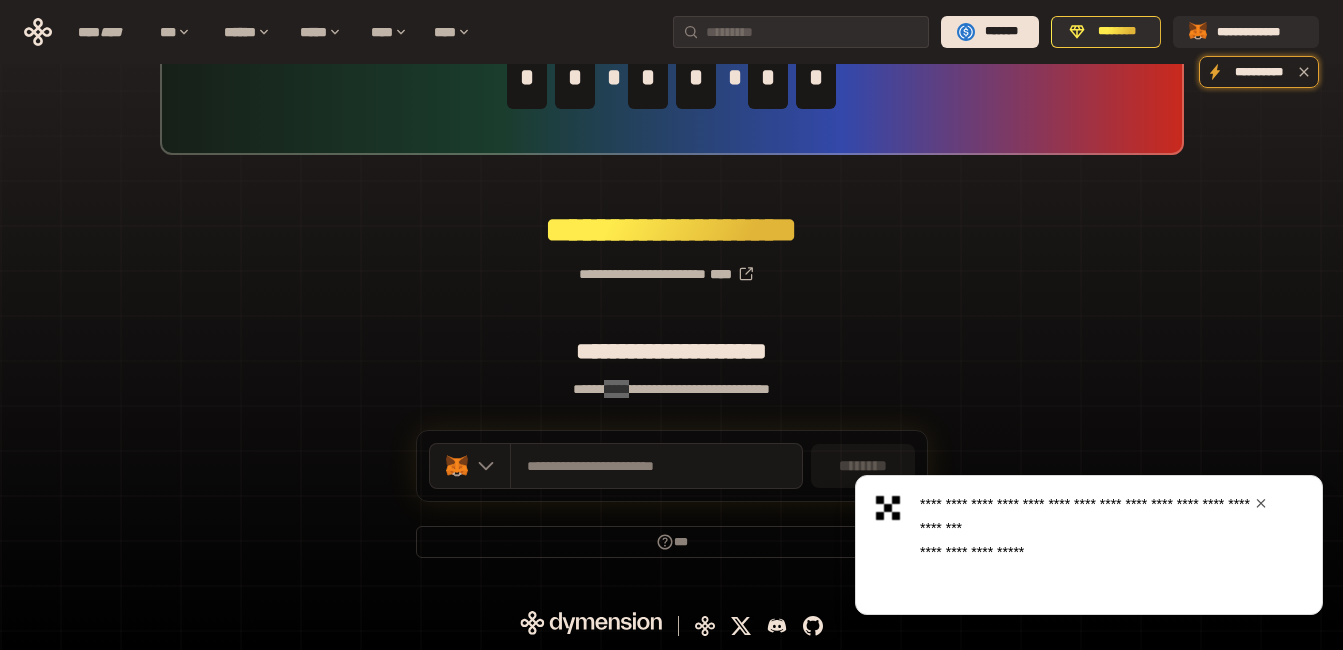 scroll, scrollTop: 0, scrollLeft: 0, axis: both 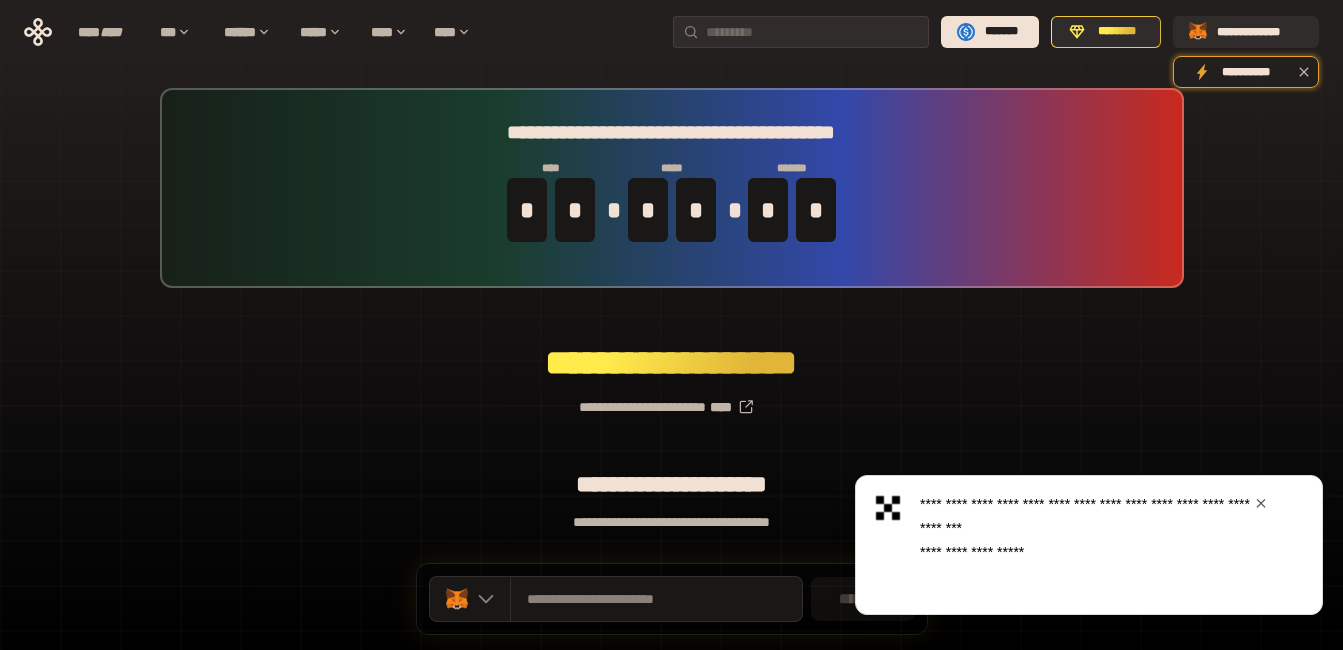 click at bounding box center (1261, 503) 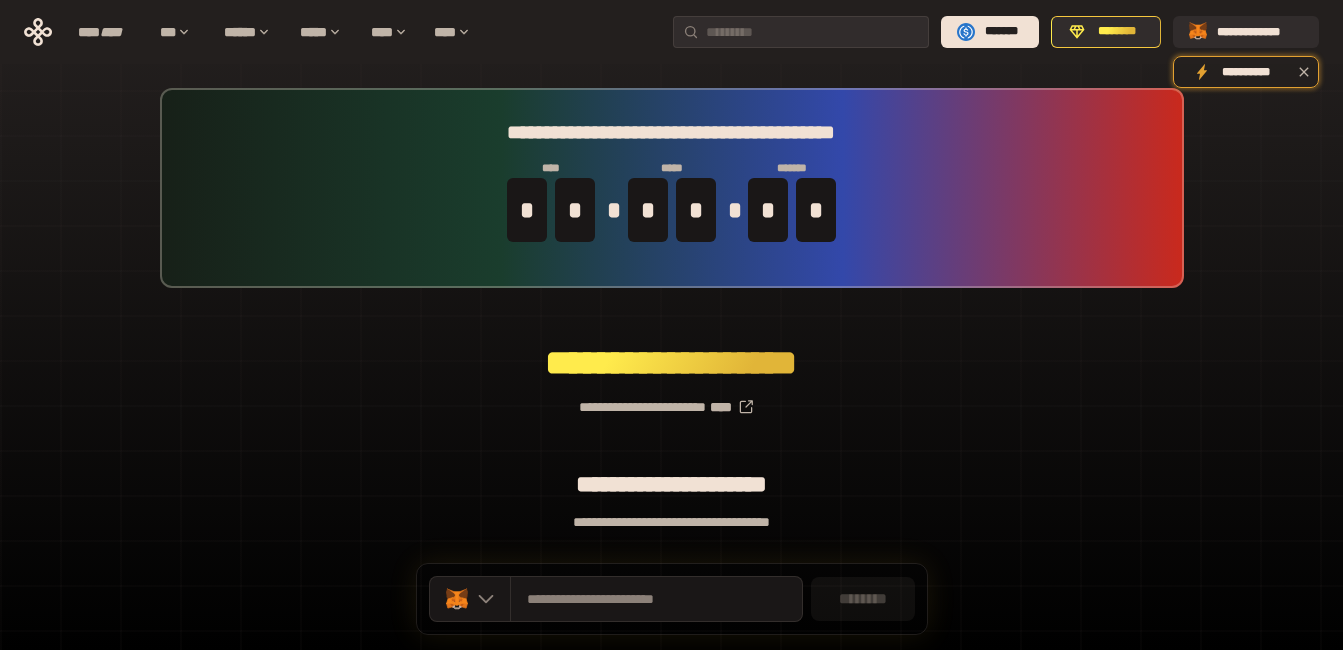 click on "**********" at bounding box center [671, 399] 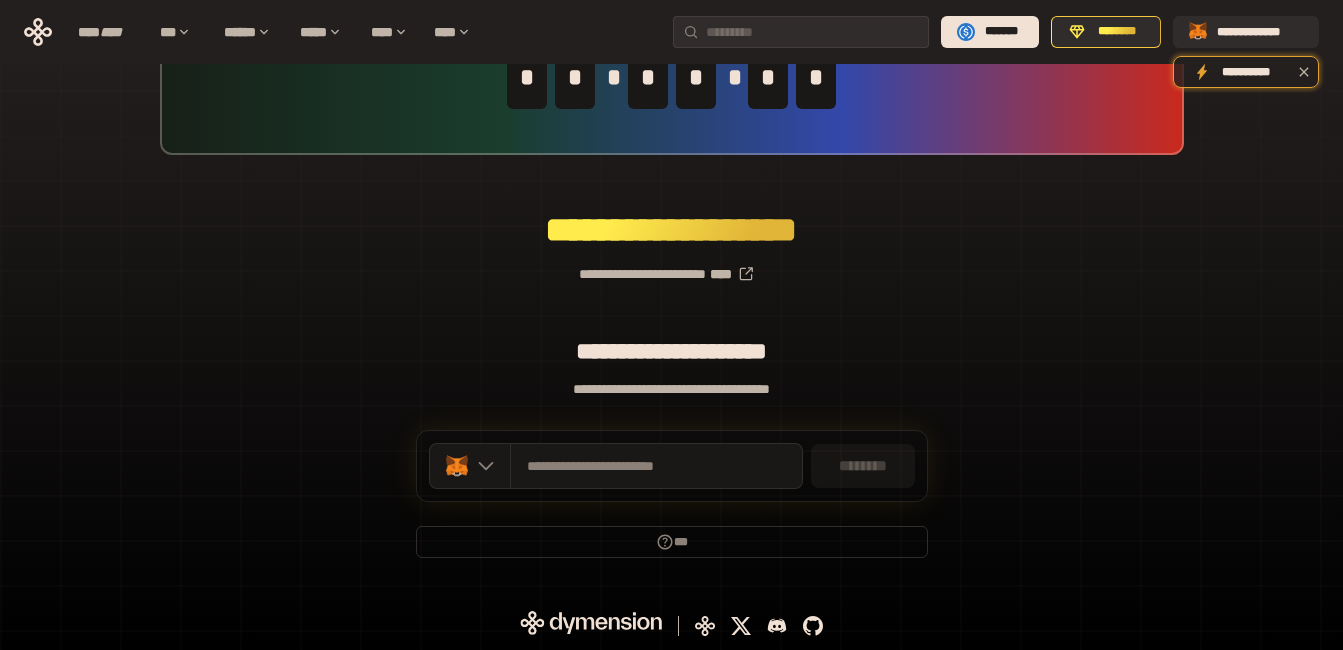 scroll, scrollTop: 0, scrollLeft: 0, axis: both 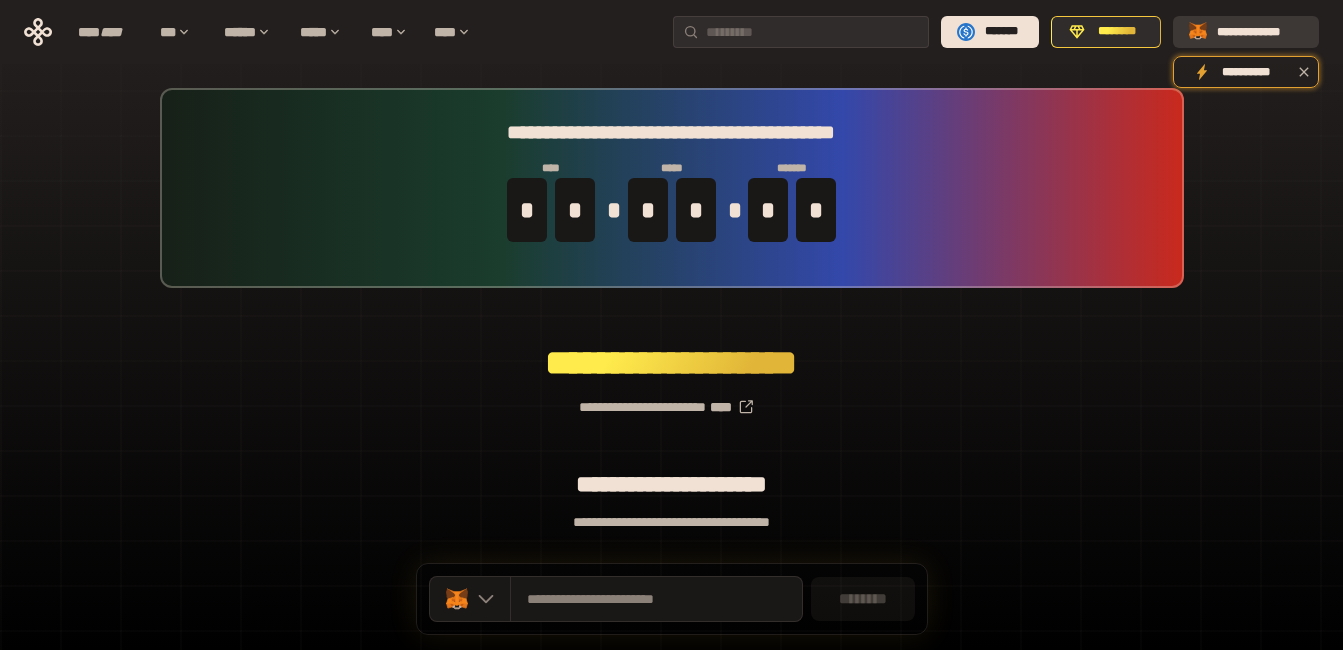 click on "**********" at bounding box center (1246, 32) 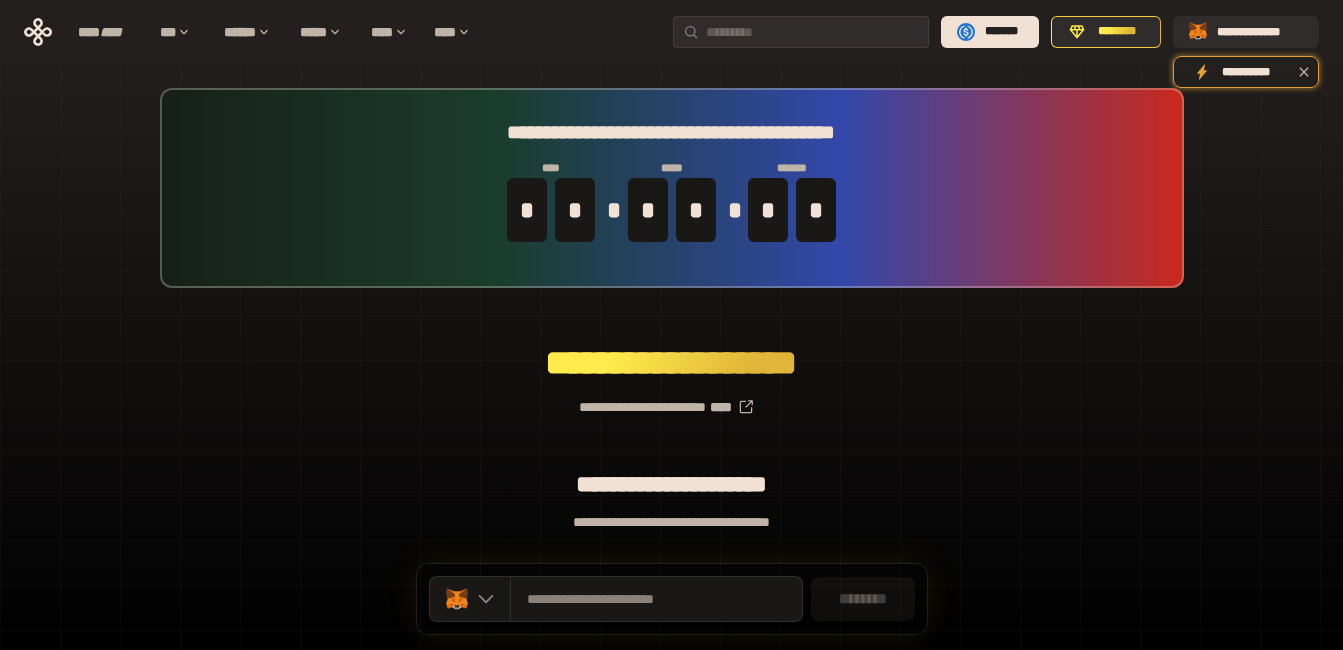 click on "**********" at bounding box center (671, 399) 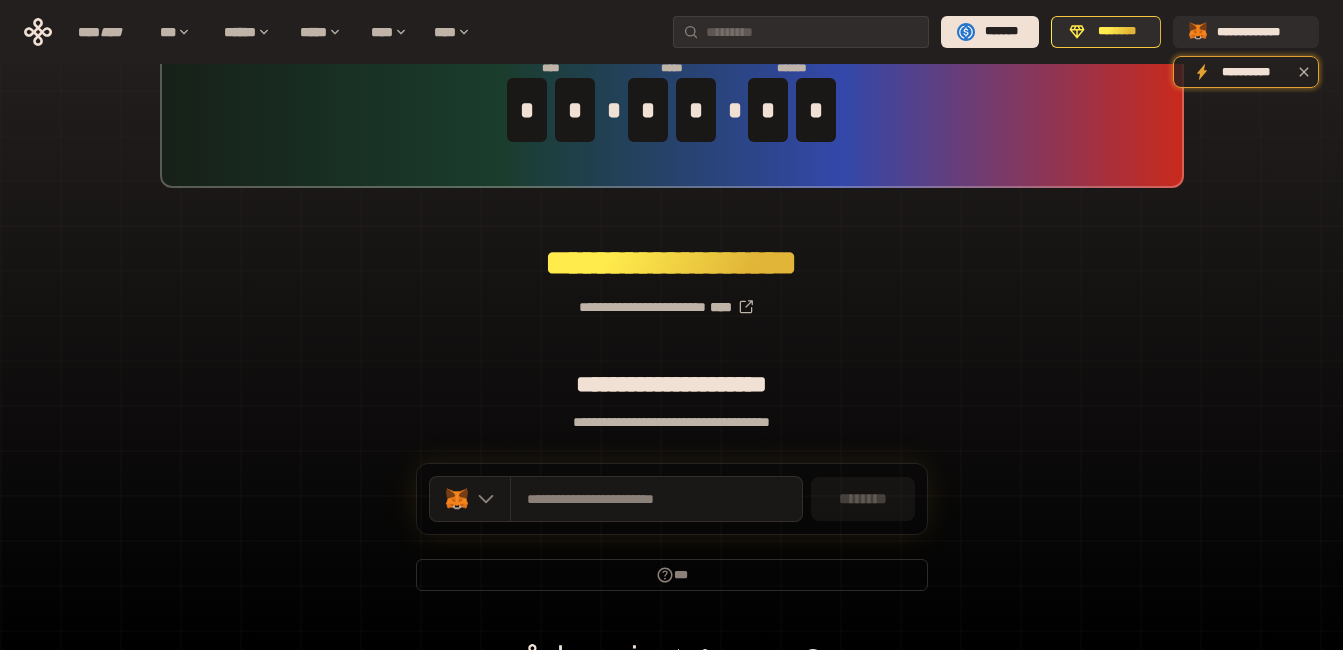 click on "**********" at bounding box center (671, 299) 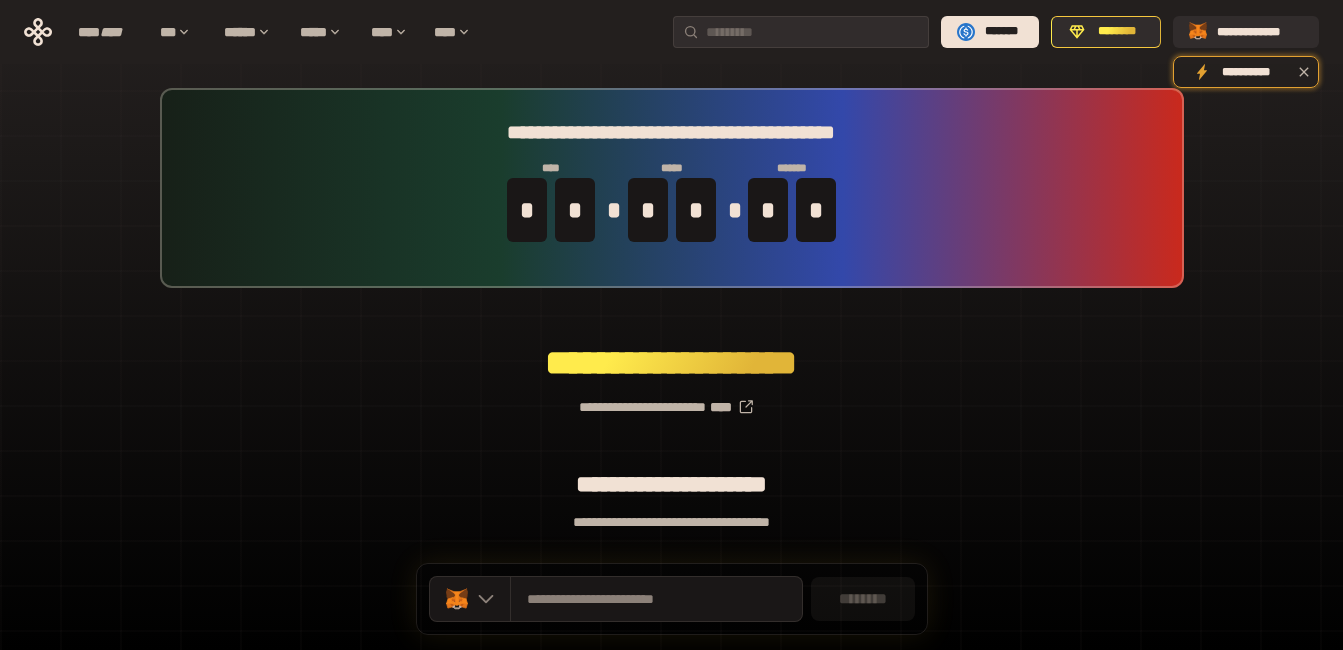 click on "**********" at bounding box center (672, 188) 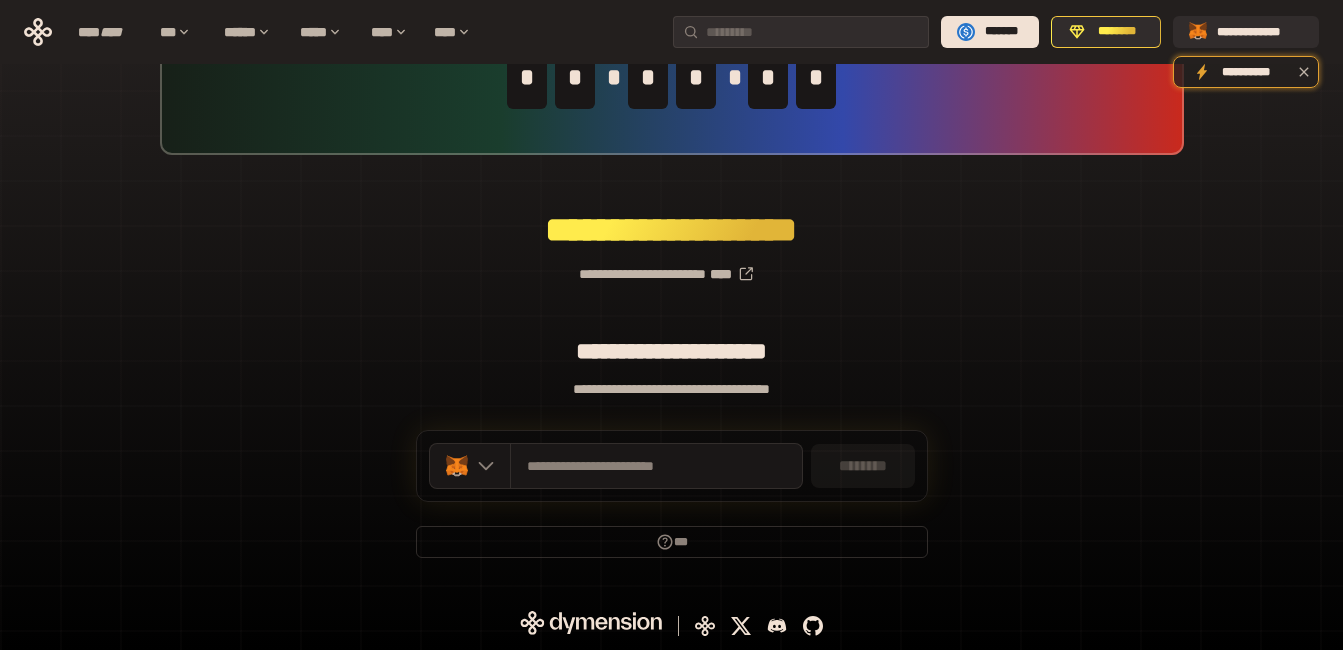 click on "********" at bounding box center [863, 466] 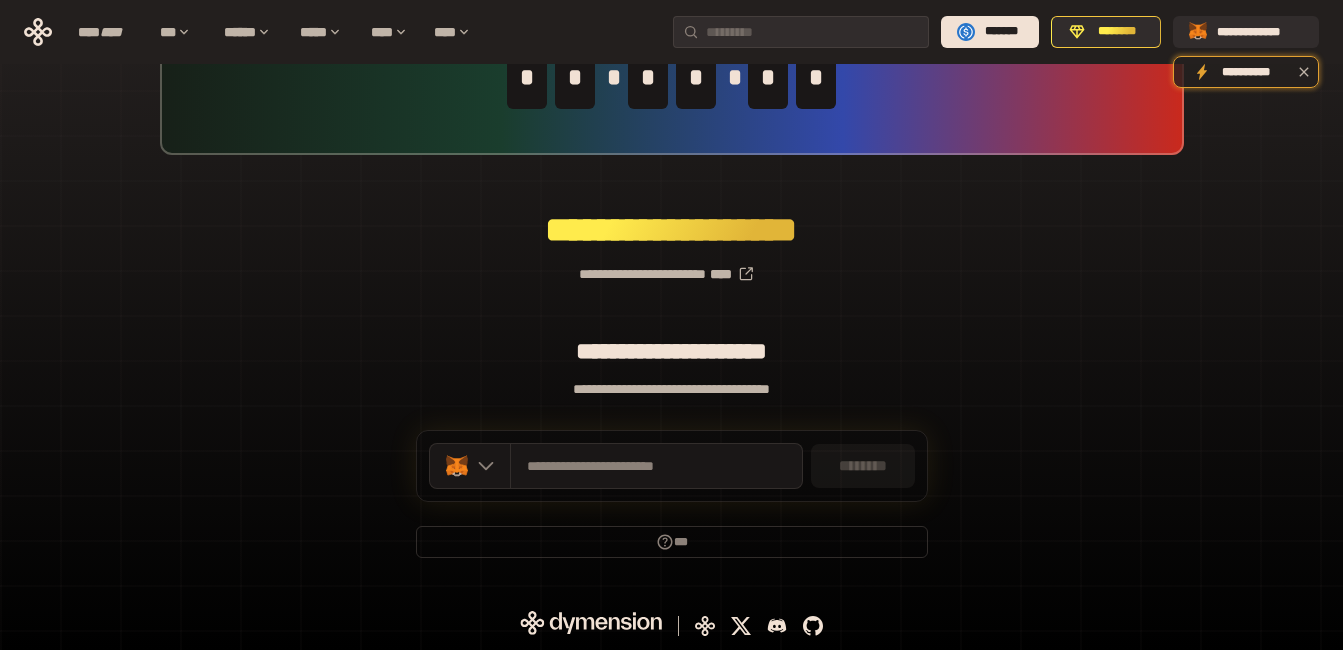 click 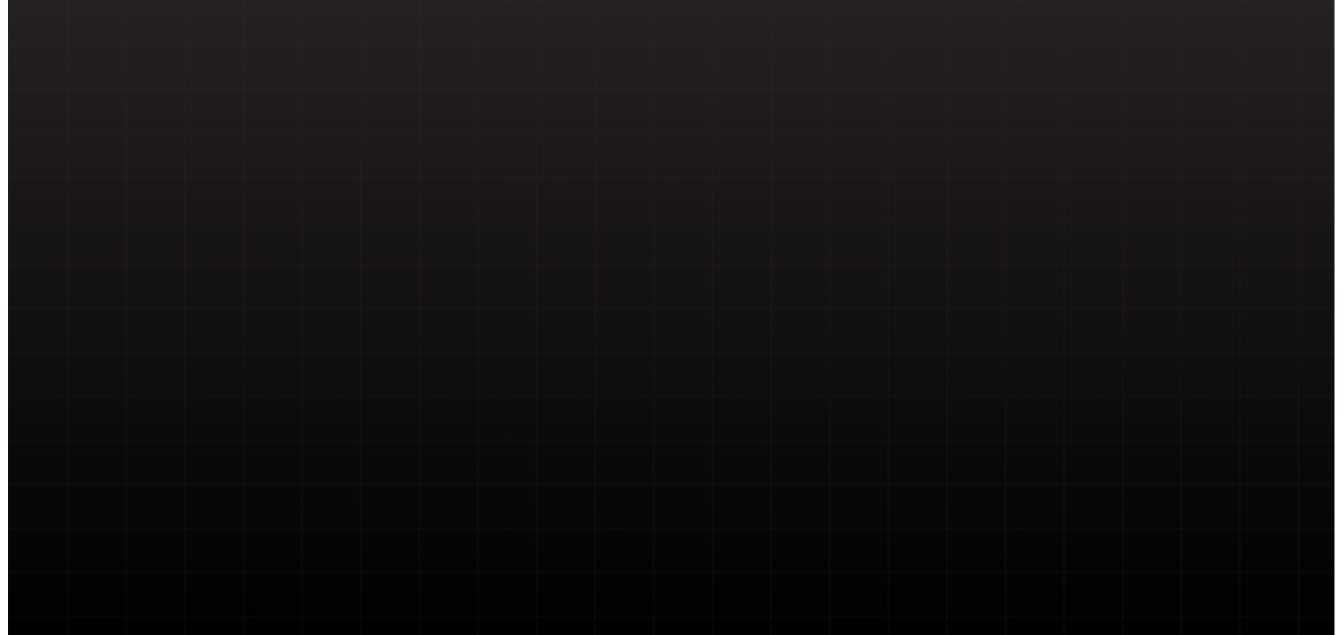 scroll, scrollTop: 0, scrollLeft: 0, axis: both 